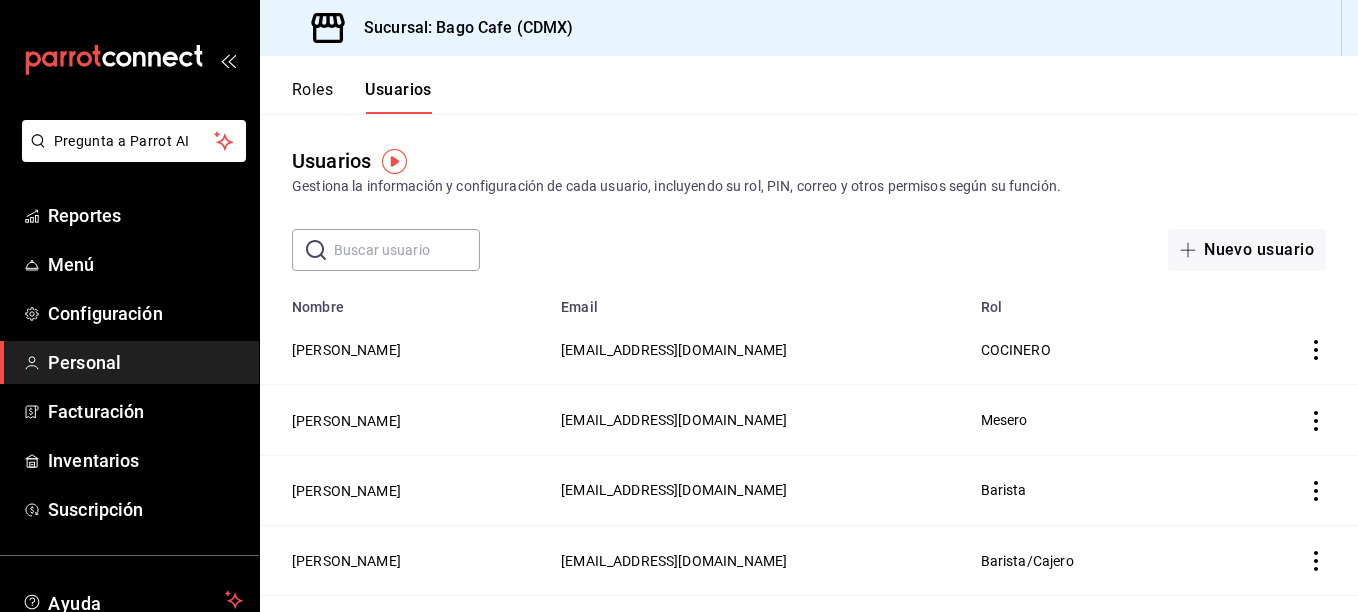 scroll, scrollTop: 0, scrollLeft: 0, axis: both 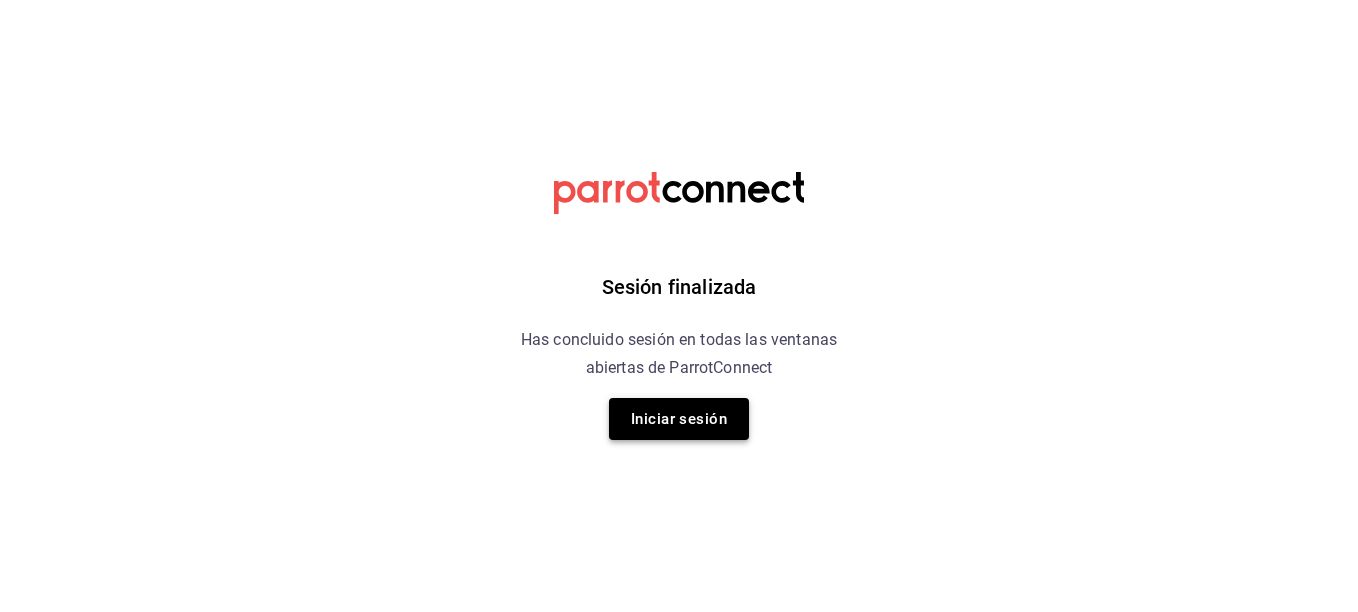 click on "Iniciar sesión" at bounding box center [679, 419] 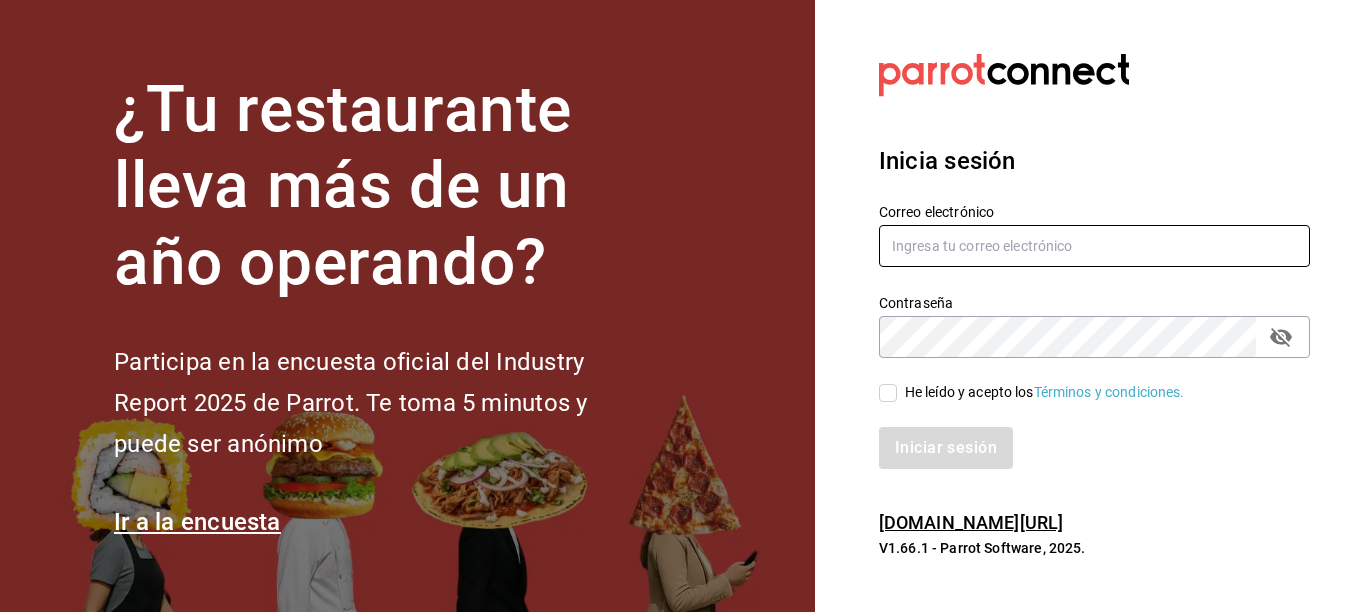 type on "[EMAIL_ADDRESS][DOMAIN_NAME]" 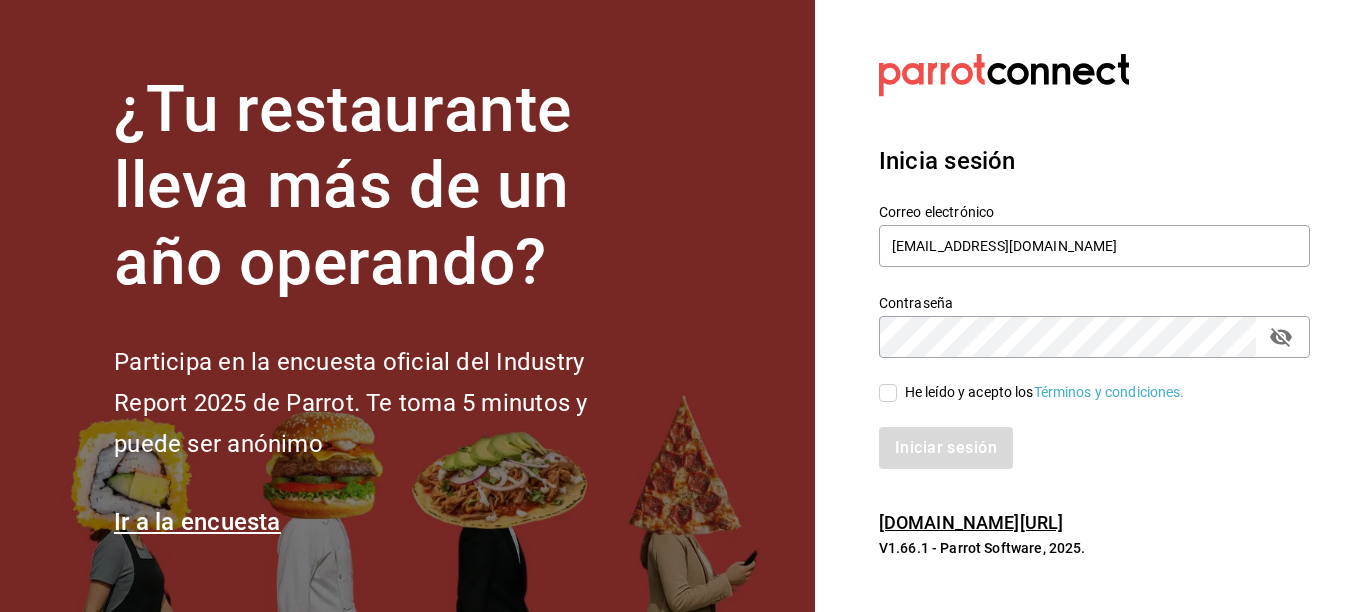 click on "He leído y acepto los  Términos y condiciones." at bounding box center (888, 393) 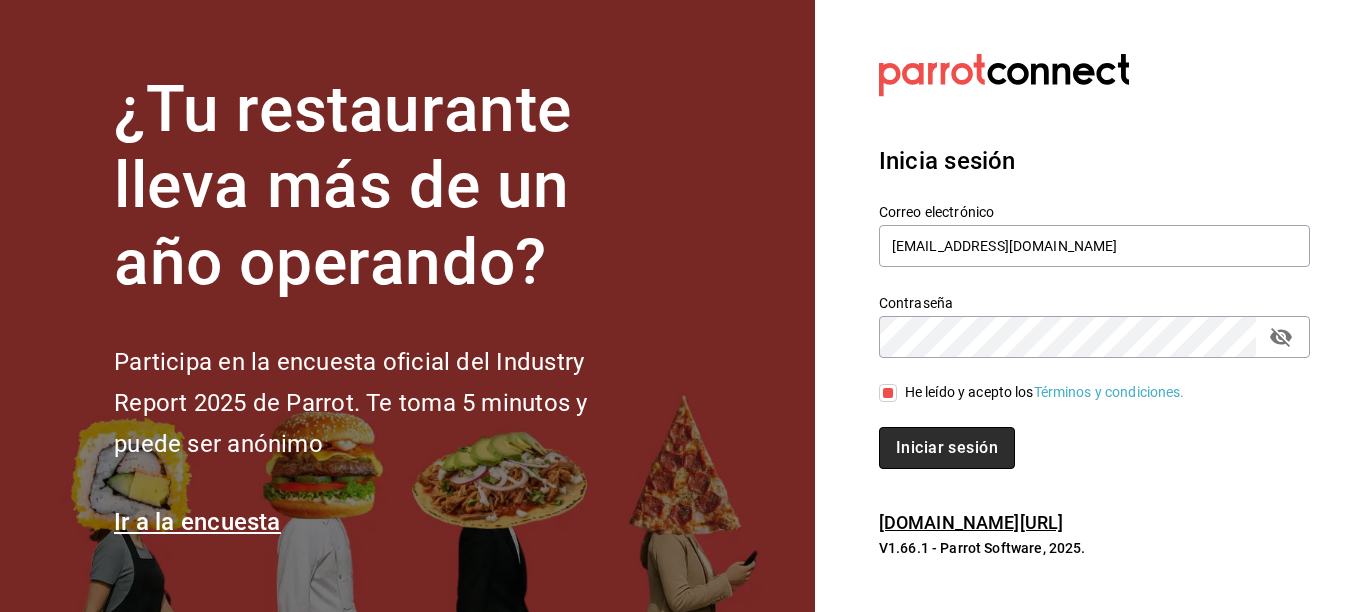 click on "Iniciar sesión" at bounding box center (947, 448) 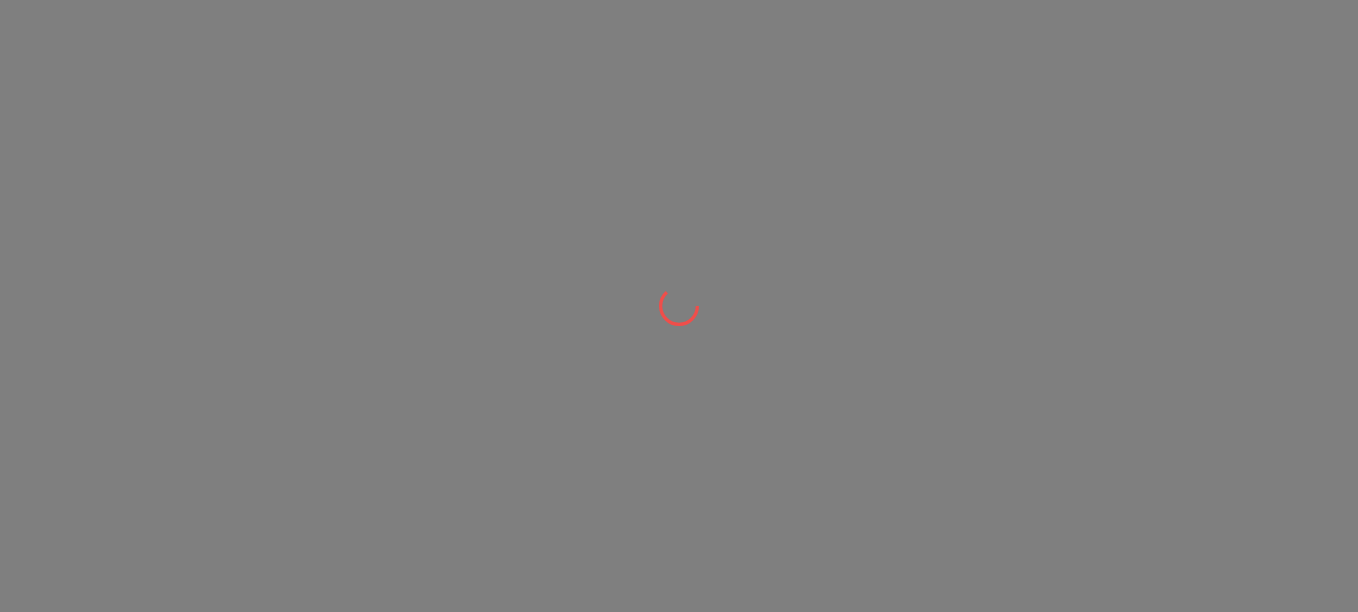scroll, scrollTop: 0, scrollLeft: 0, axis: both 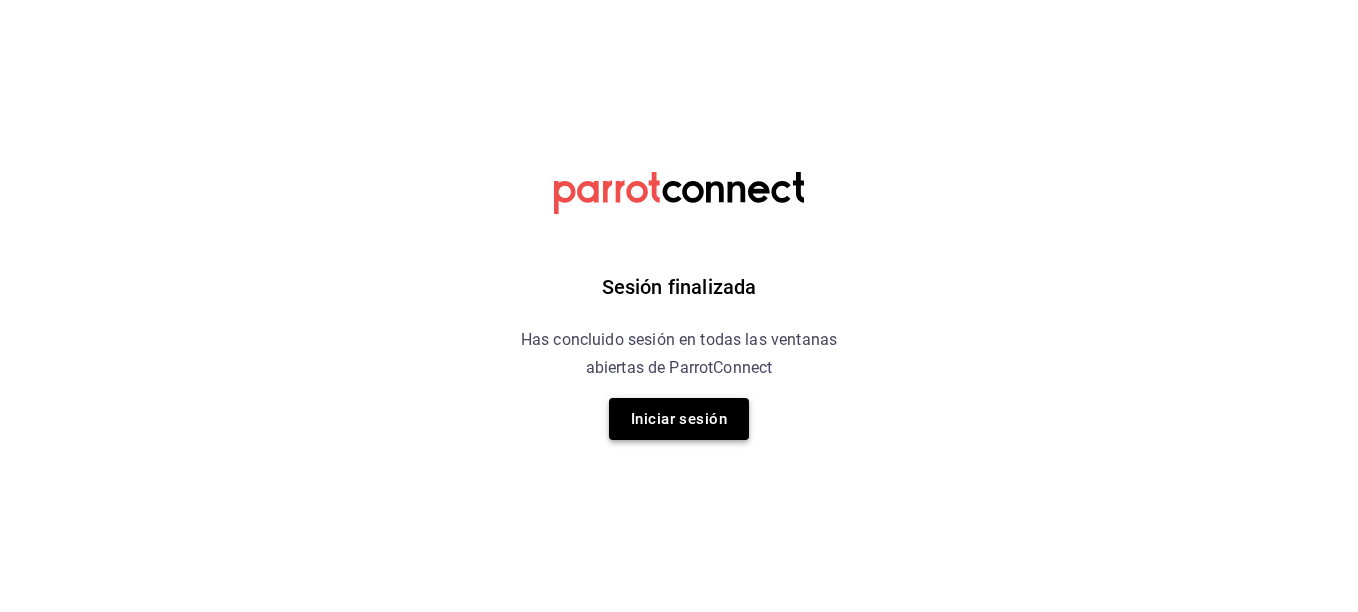 click on "Iniciar sesión" at bounding box center [679, 419] 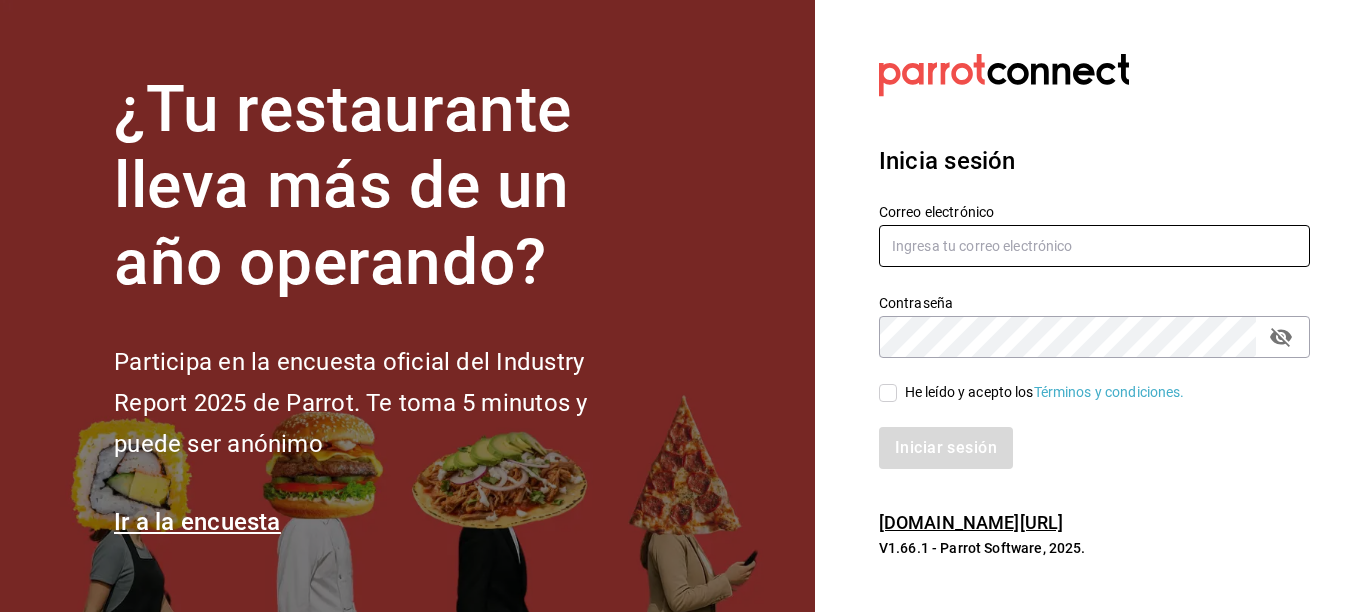 type on "[EMAIL_ADDRESS][DOMAIN_NAME]" 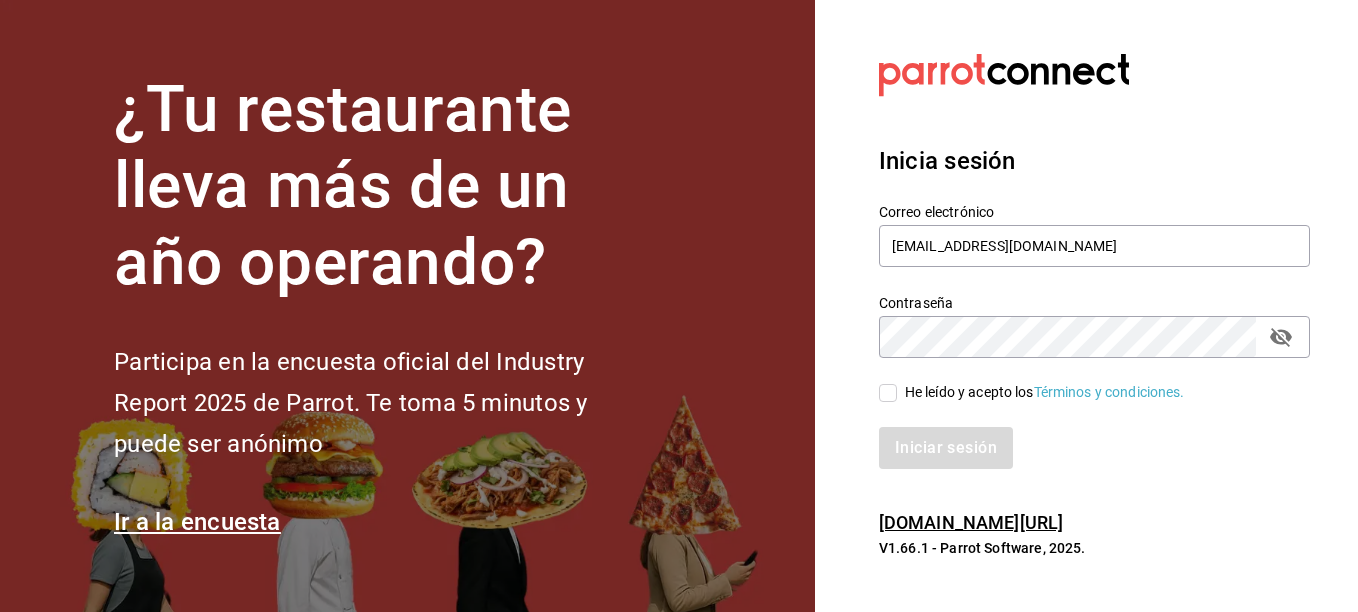click on "He leído y acepto los  Términos y condiciones." at bounding box center [888, 393] 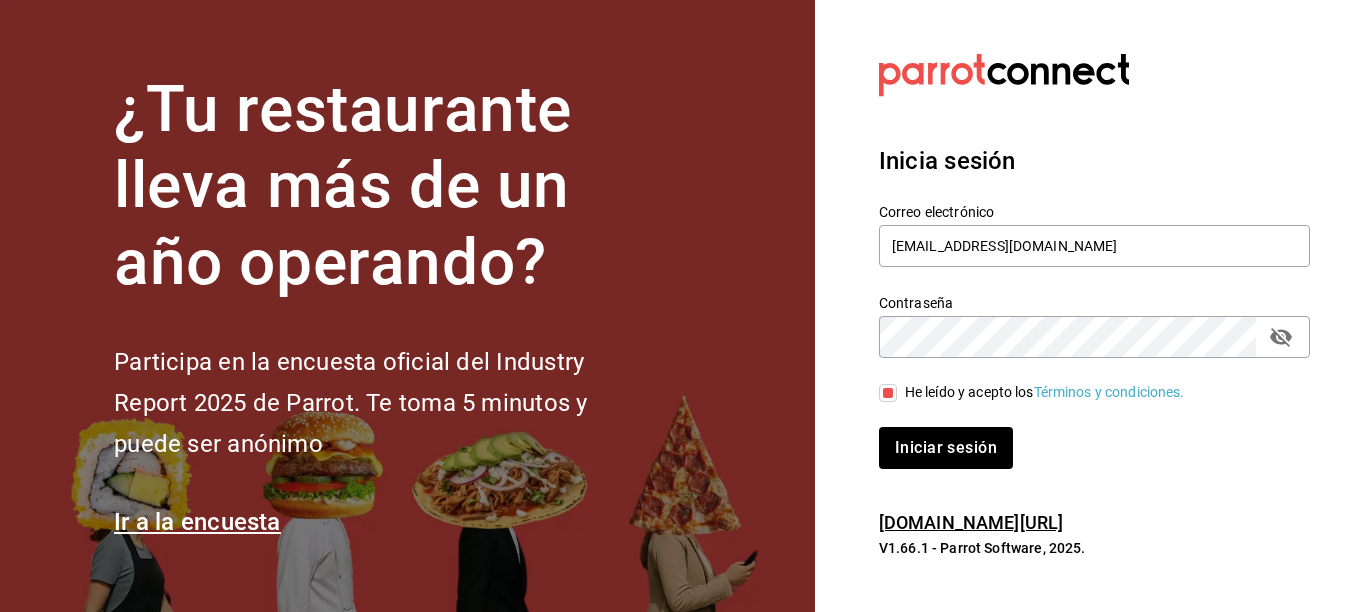 click on "Iniciar sesión" at bounding box center (1082, 436) 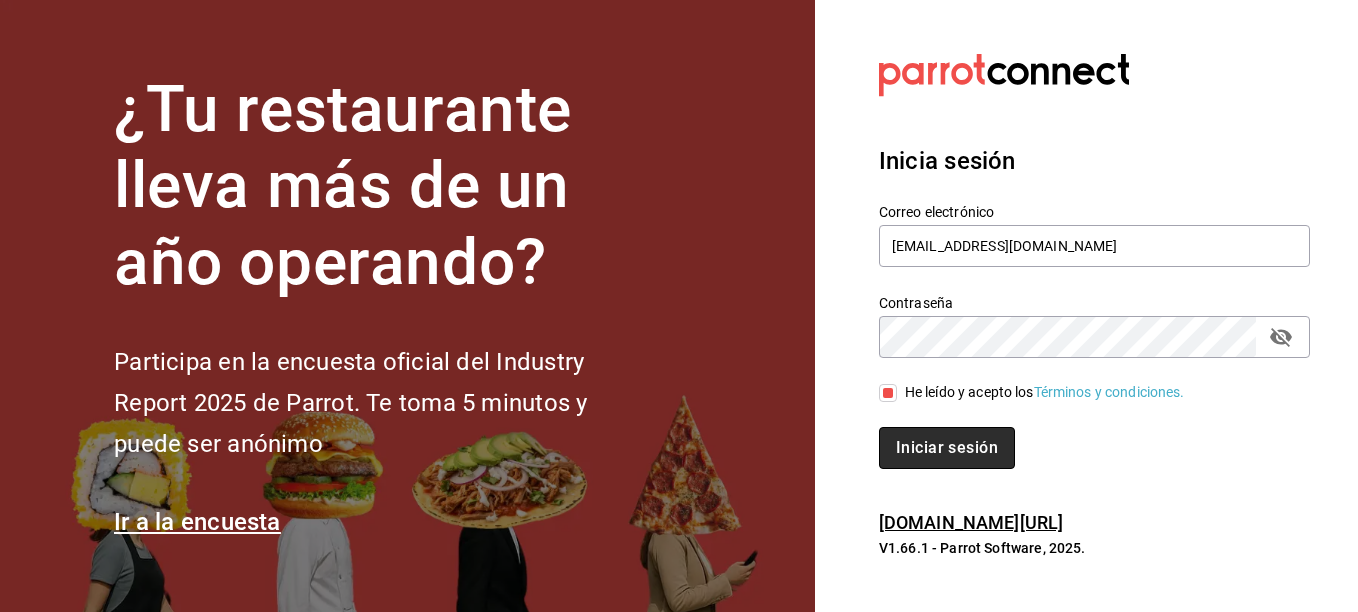 click on "Iniciar sesión" at bounding box center (947, 448) 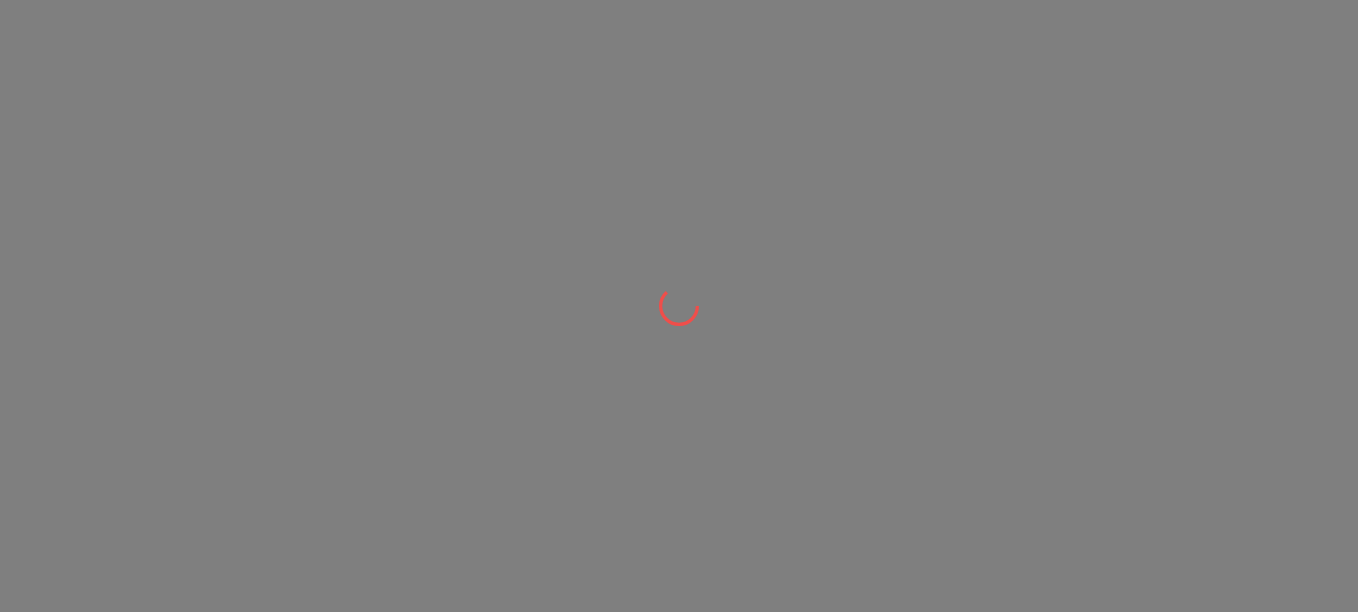scroll, scrollTop: 0, scrollLeft: 0, axis: both 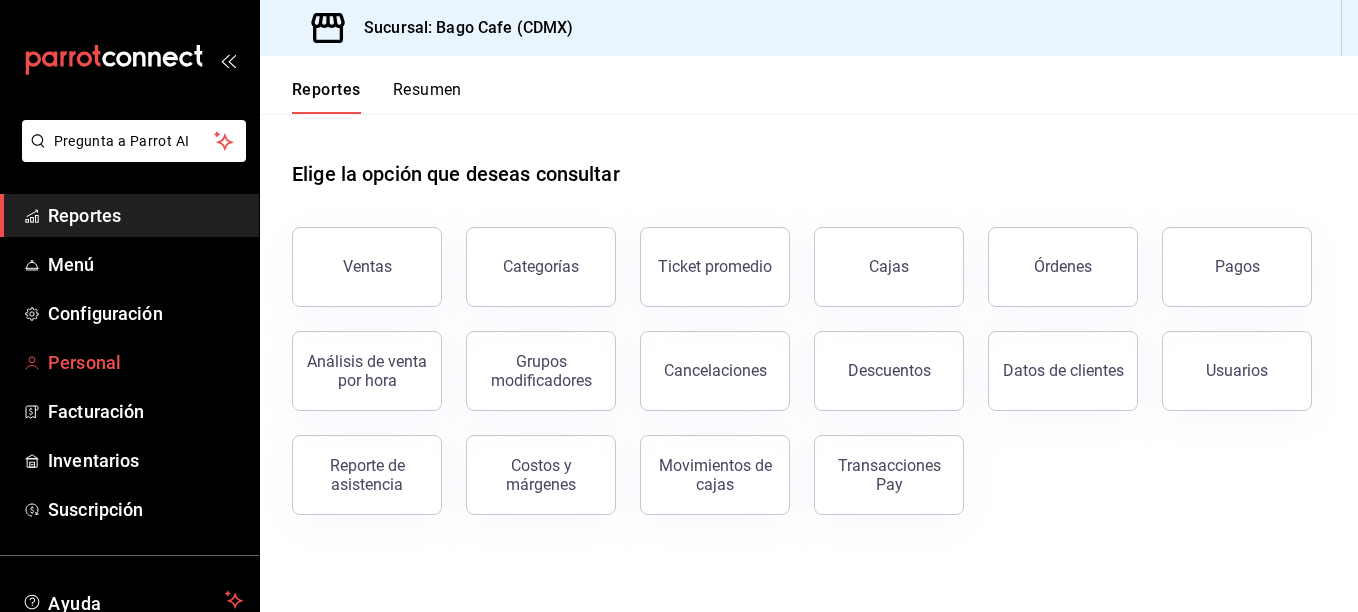 click on "Personal" at bounding box center (145, 362) 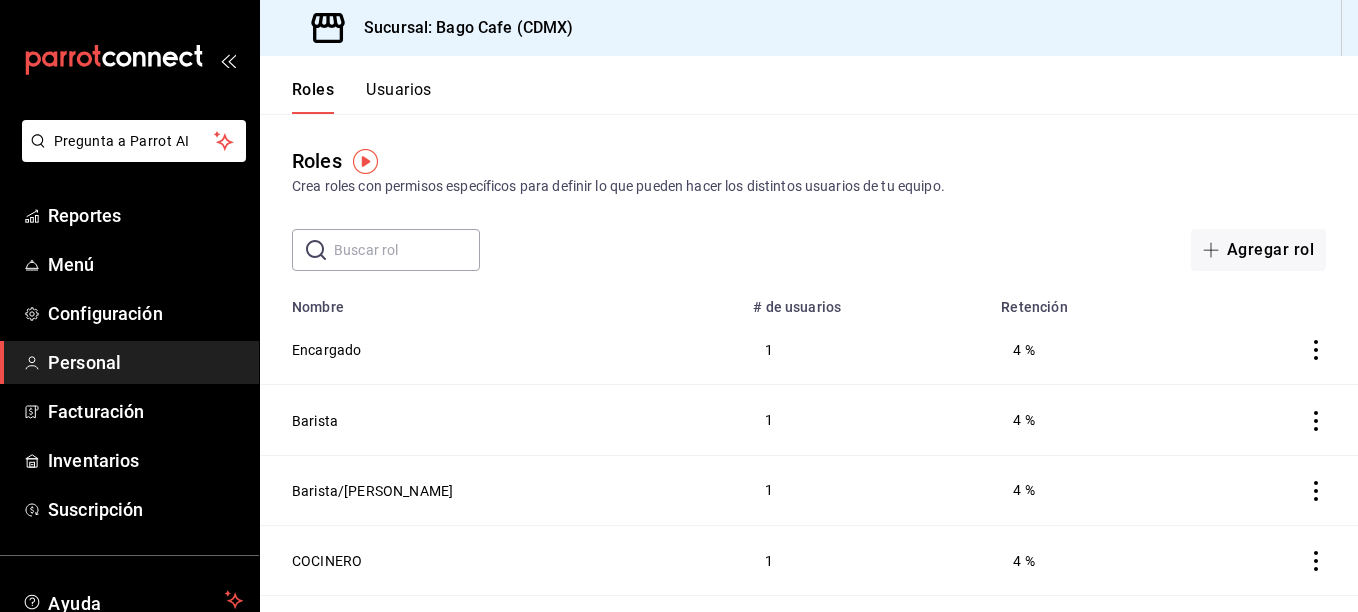 click on "Usuarios" at bounding box center [399, 97] 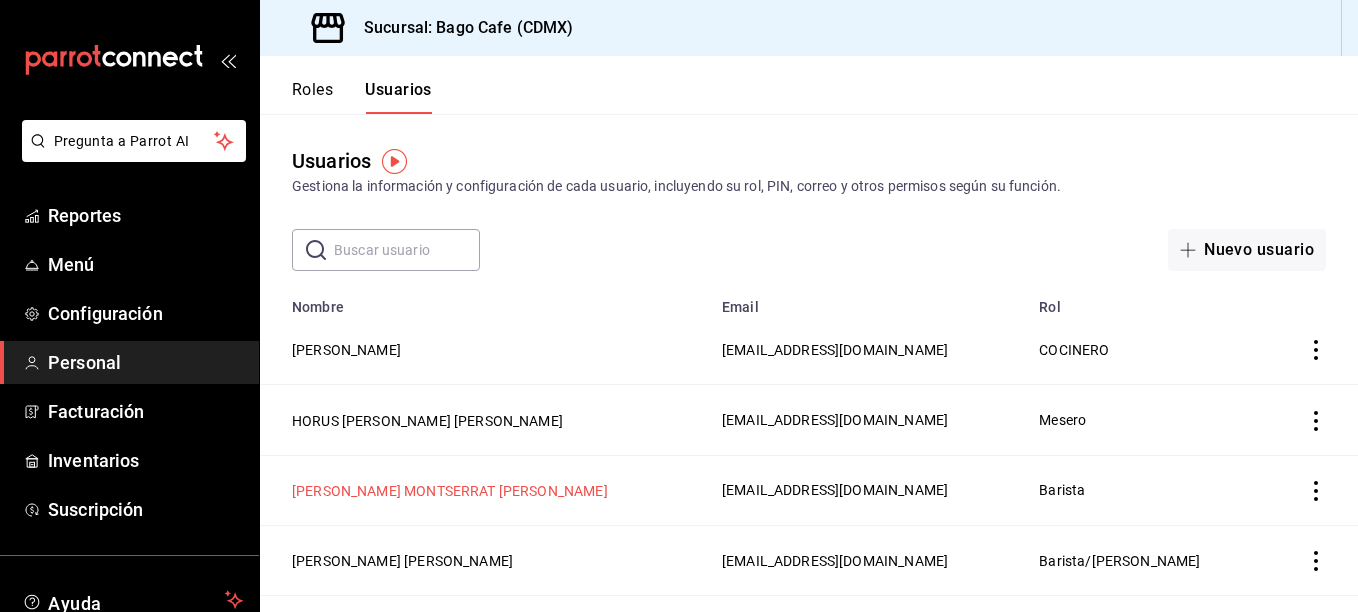 click on "MICHELLE MONTSERRAT ROSETE MONTES" at bounding box center [450, 491] 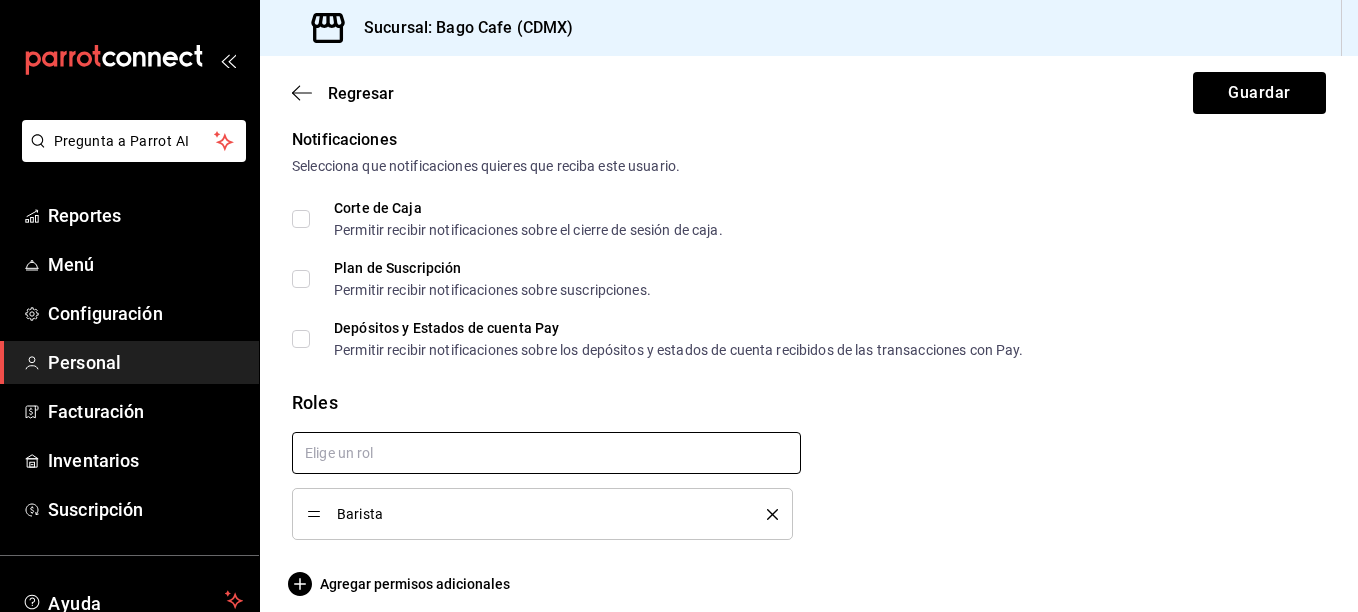 scroll, scrollTop: 1052, scrollLeft: 0, axis: vertical 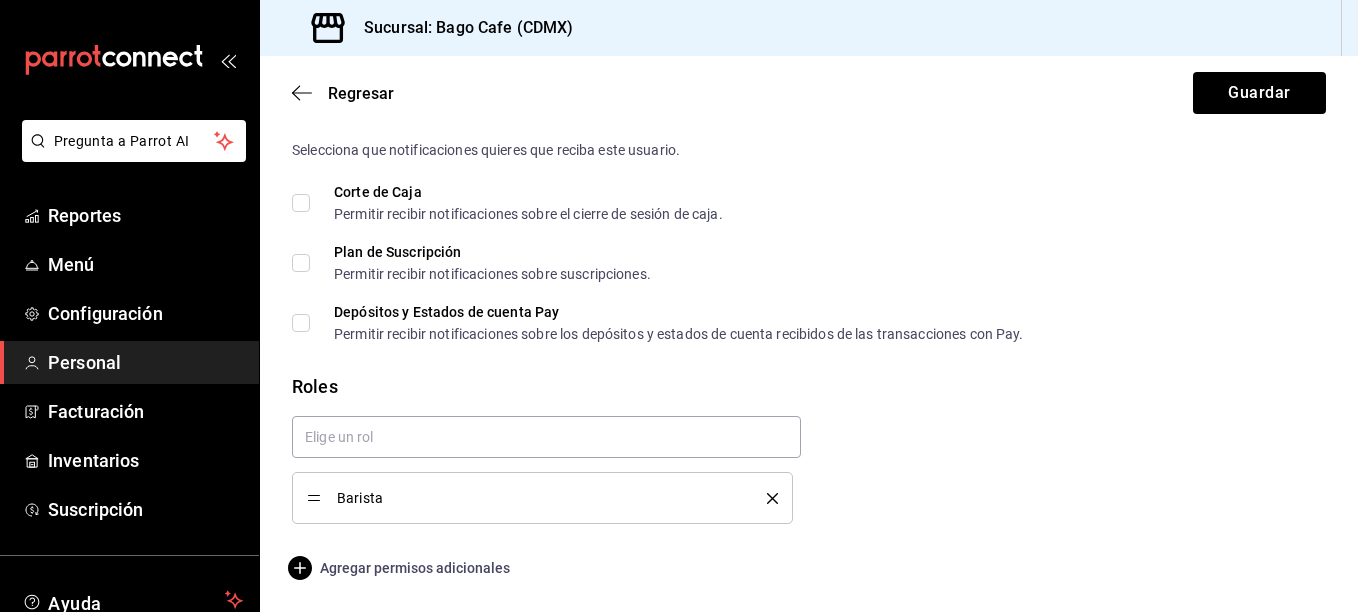 click on "Agregar permisos adicionales" at bounding box center [401, 568] 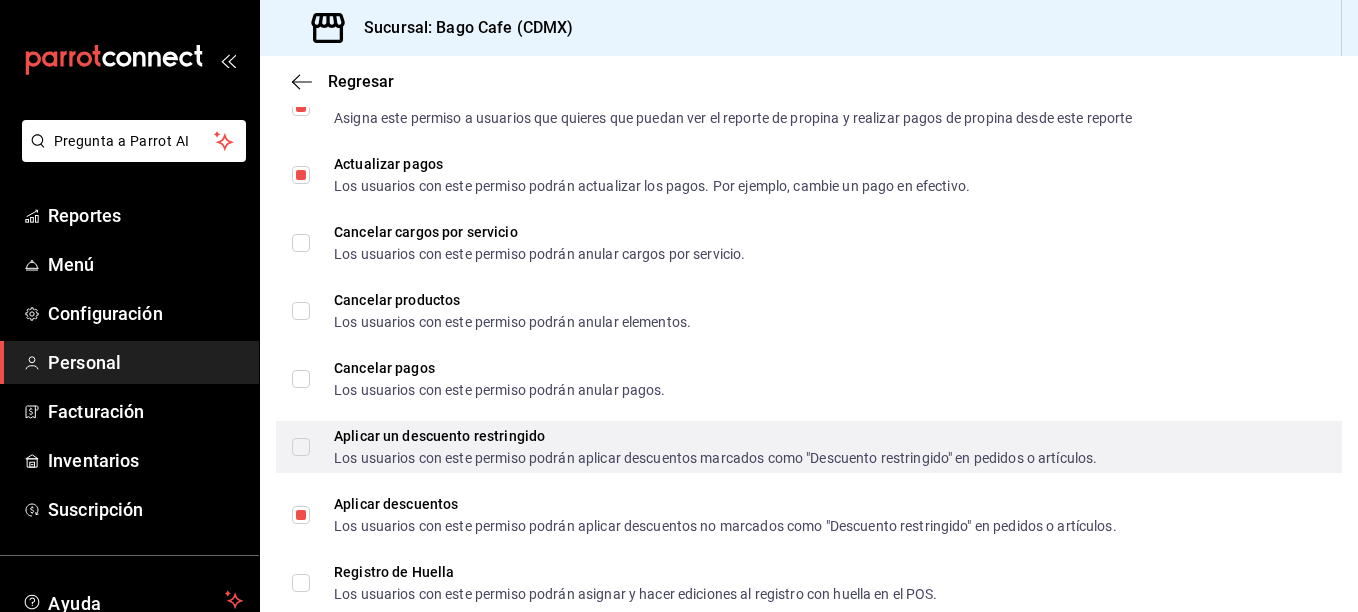 scroll, scrollTop: 2352, scrollLeft: 0, axis: vertical 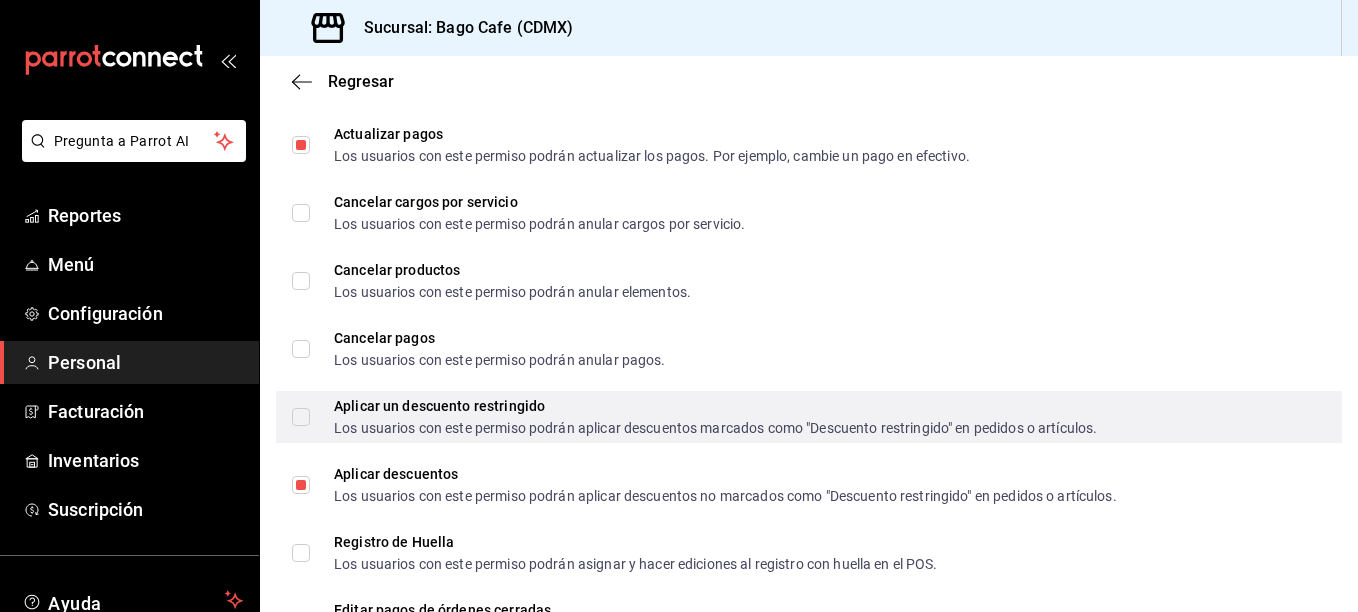 click on "Aplicar un descuento restringido Los usuarios con este permiso podrán aplicar descuentos marcados como "Descuento restringido" en pedidos o artículos." at bounding box center [301, 417] 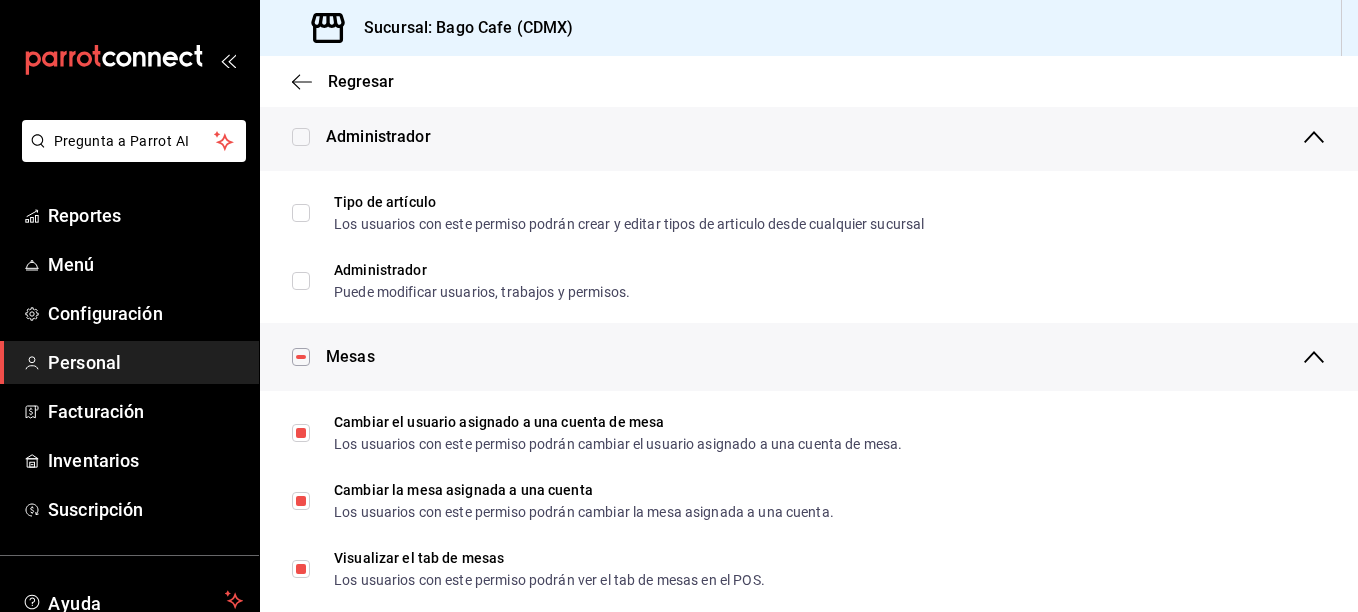 scroll, scrollTop: 0, scrollLeft: 0, axis: both 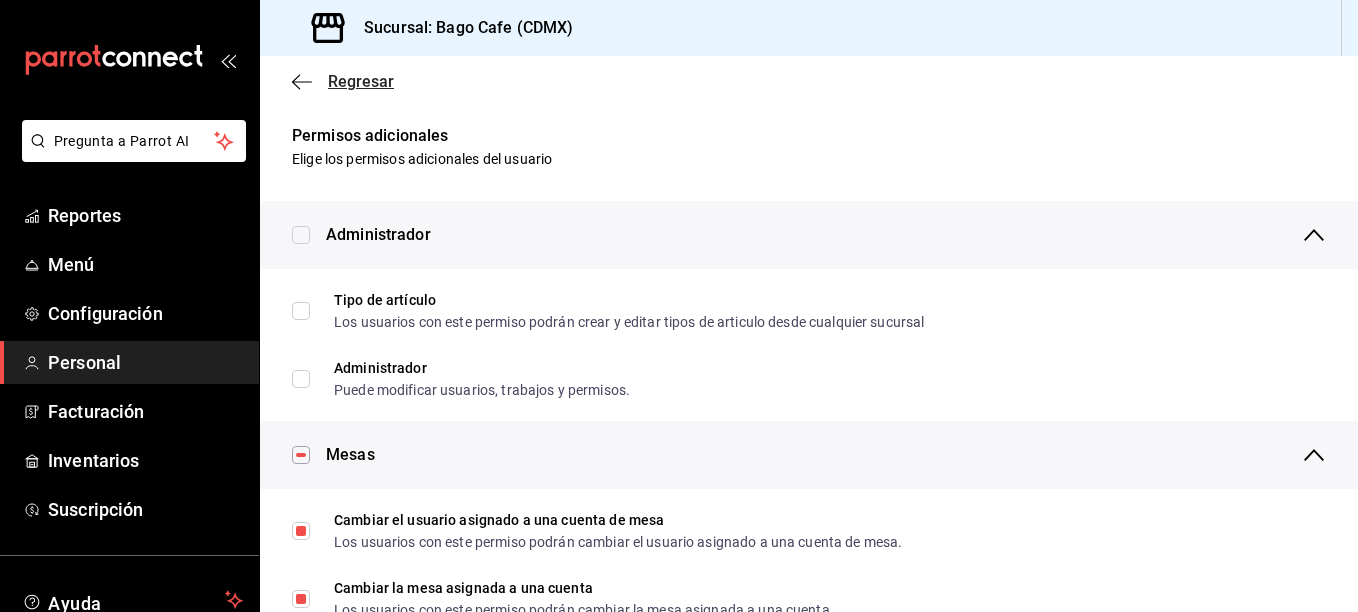 click 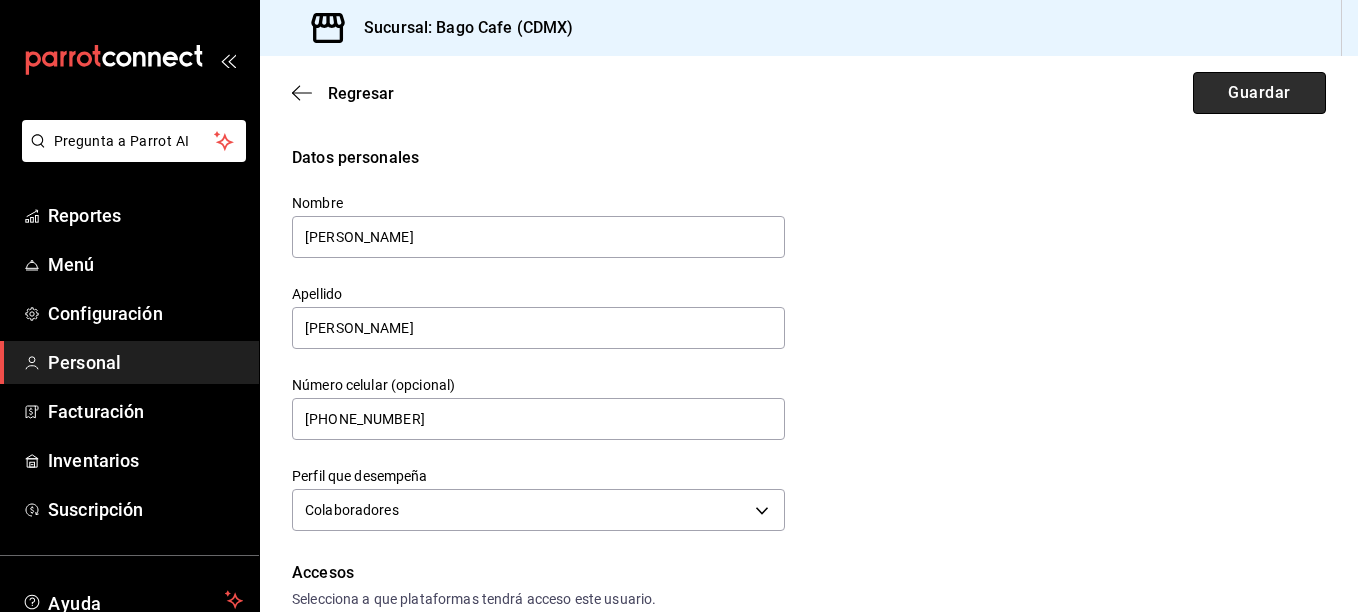click on "Guardar" at bounding box center (1259, 93) 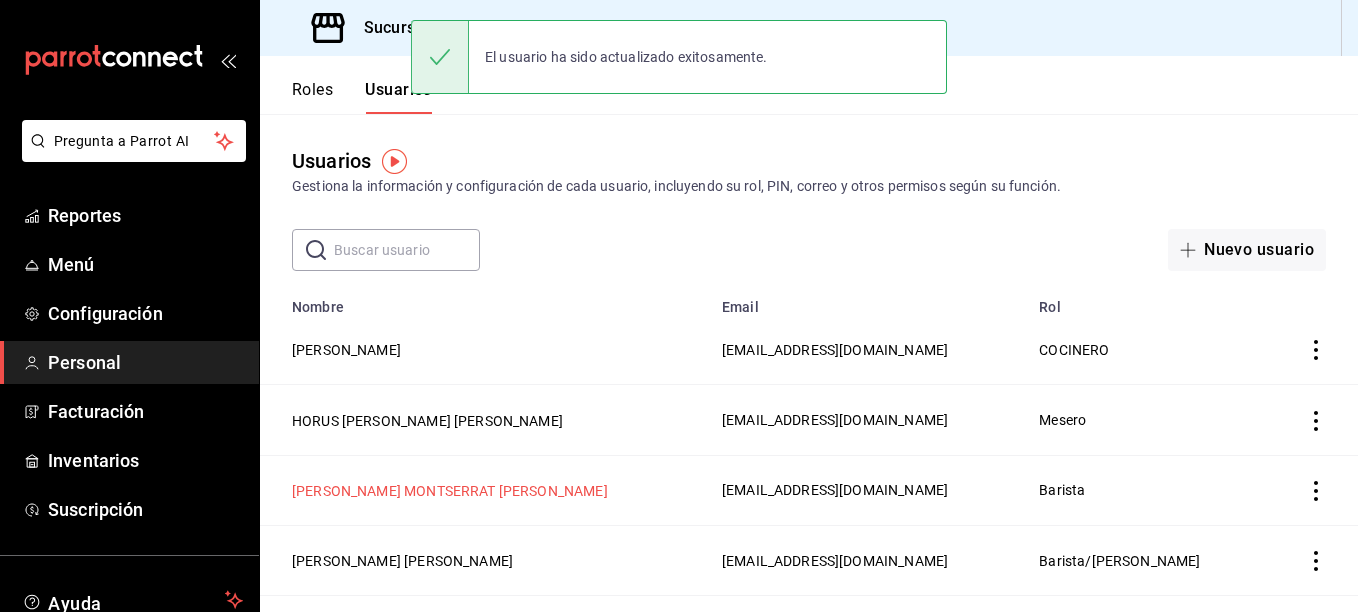 click on "[PERSON_NAME]" at bounding box center (450, 491) 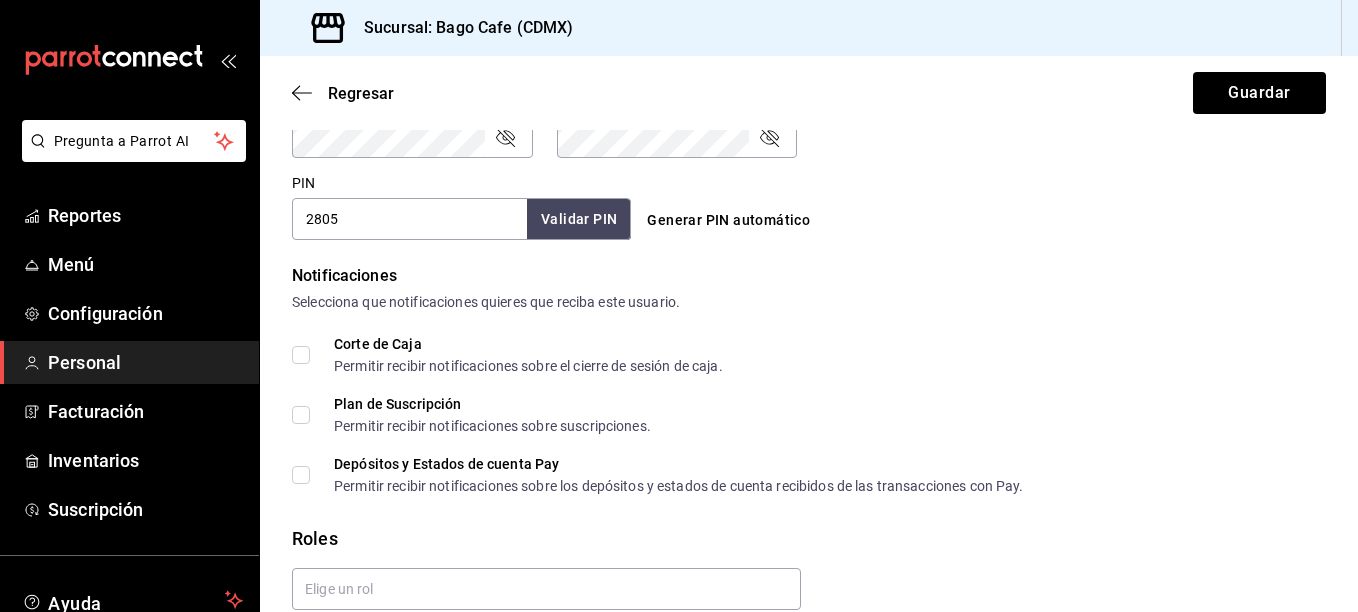 scroll, scrollTop: 1052, scrollLeft: 0, axis: vertical 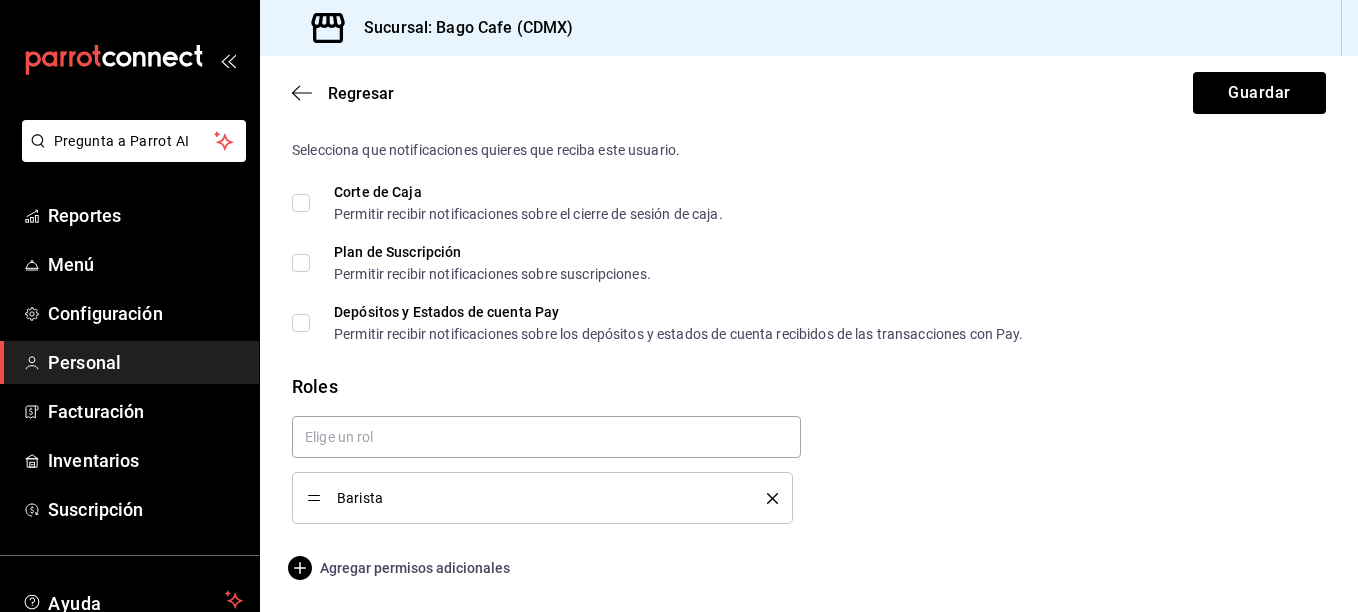 click on "Agregar permisos adicionales" at bounding box center [401, 568] 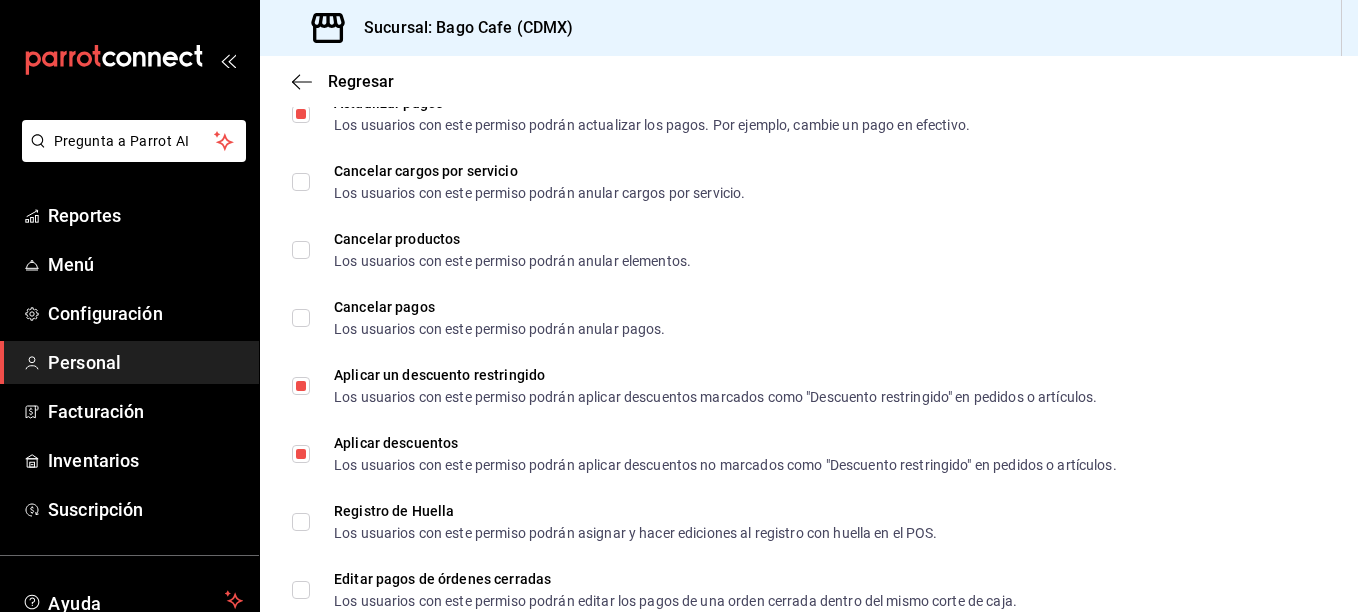 scroll, scrollTop: 2400, scrollLeft: 0, axis: vertical 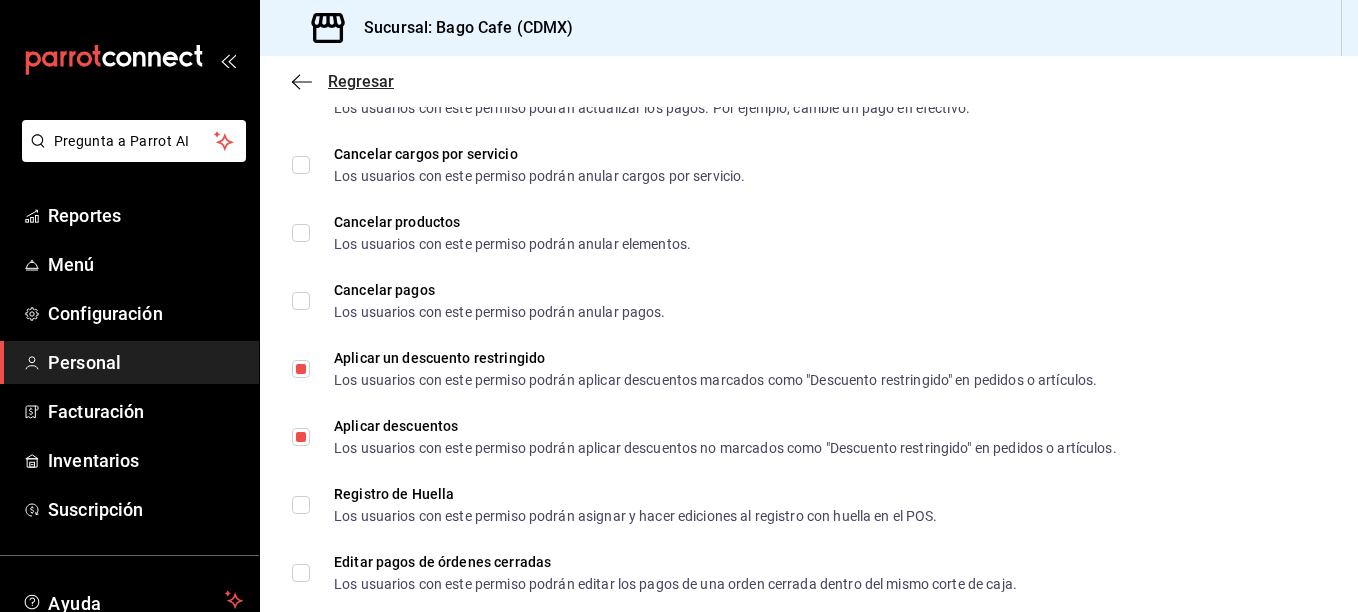 click 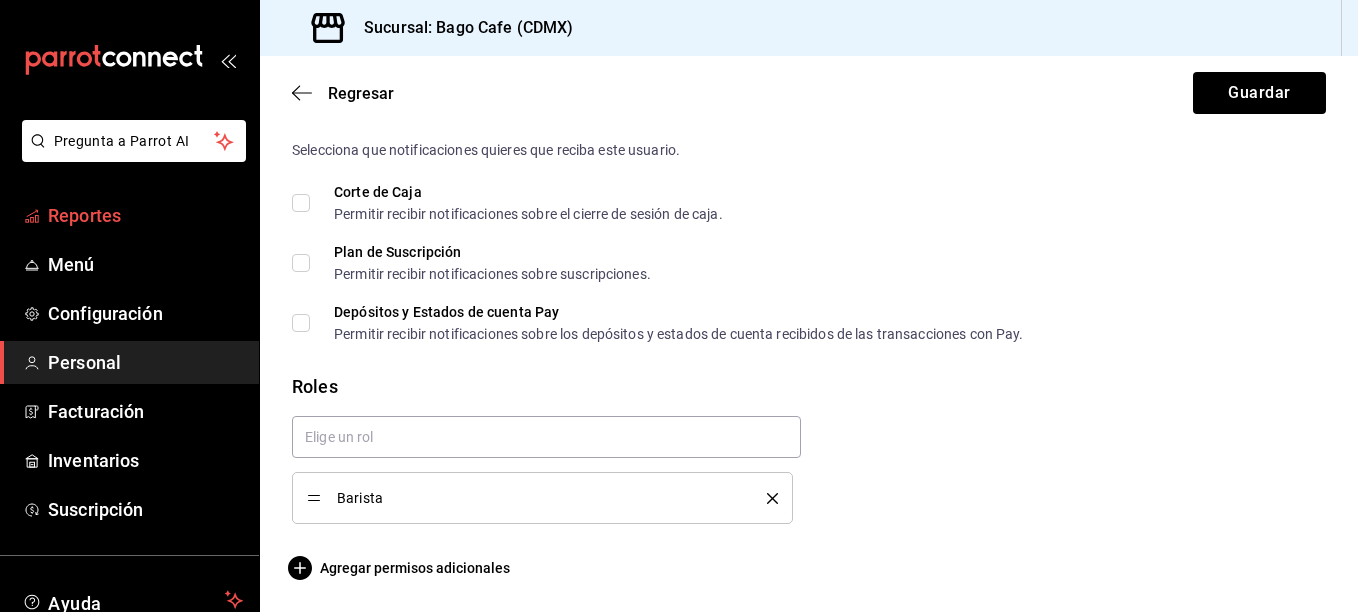 click on "Reportes" at bounding box center (145, 215) 